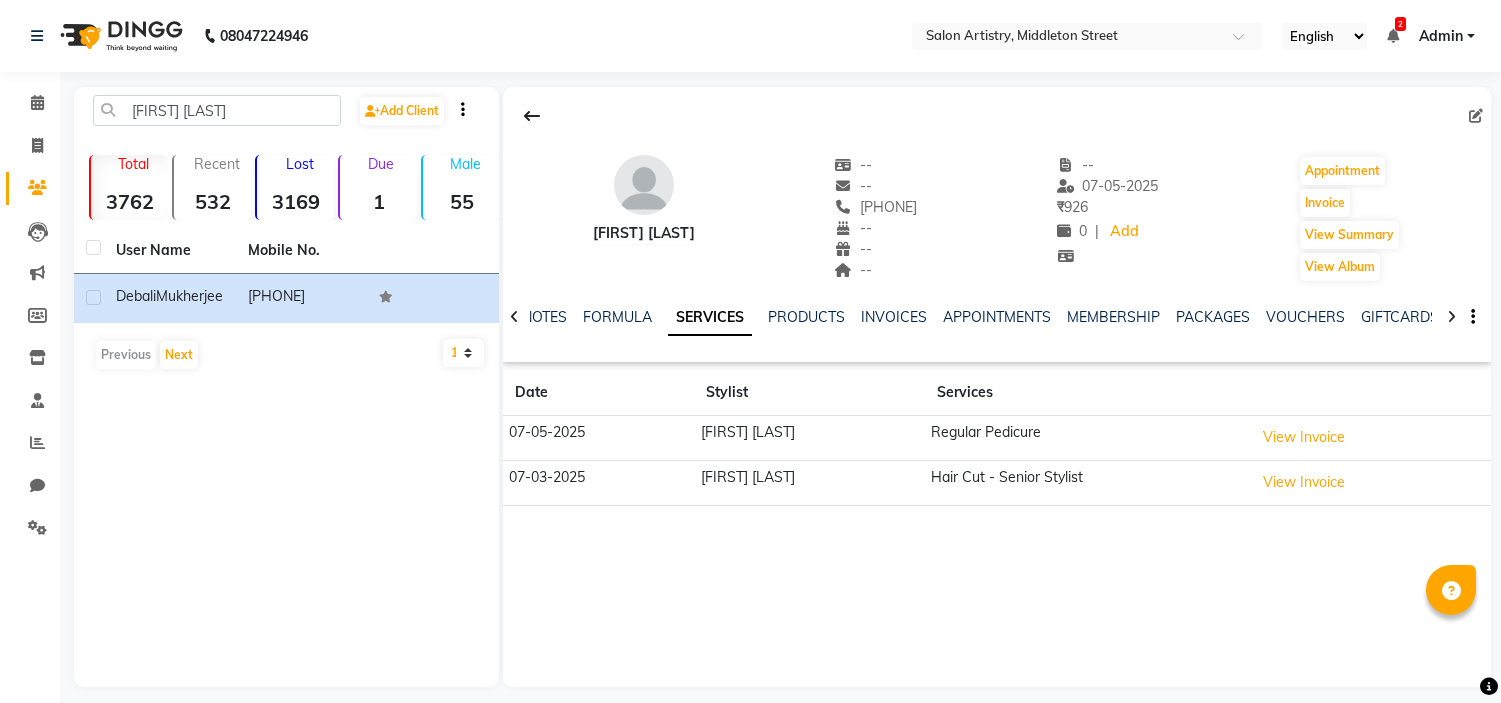 scroll, scrollTop: 13, scrollLeft: 0, axis: vertical 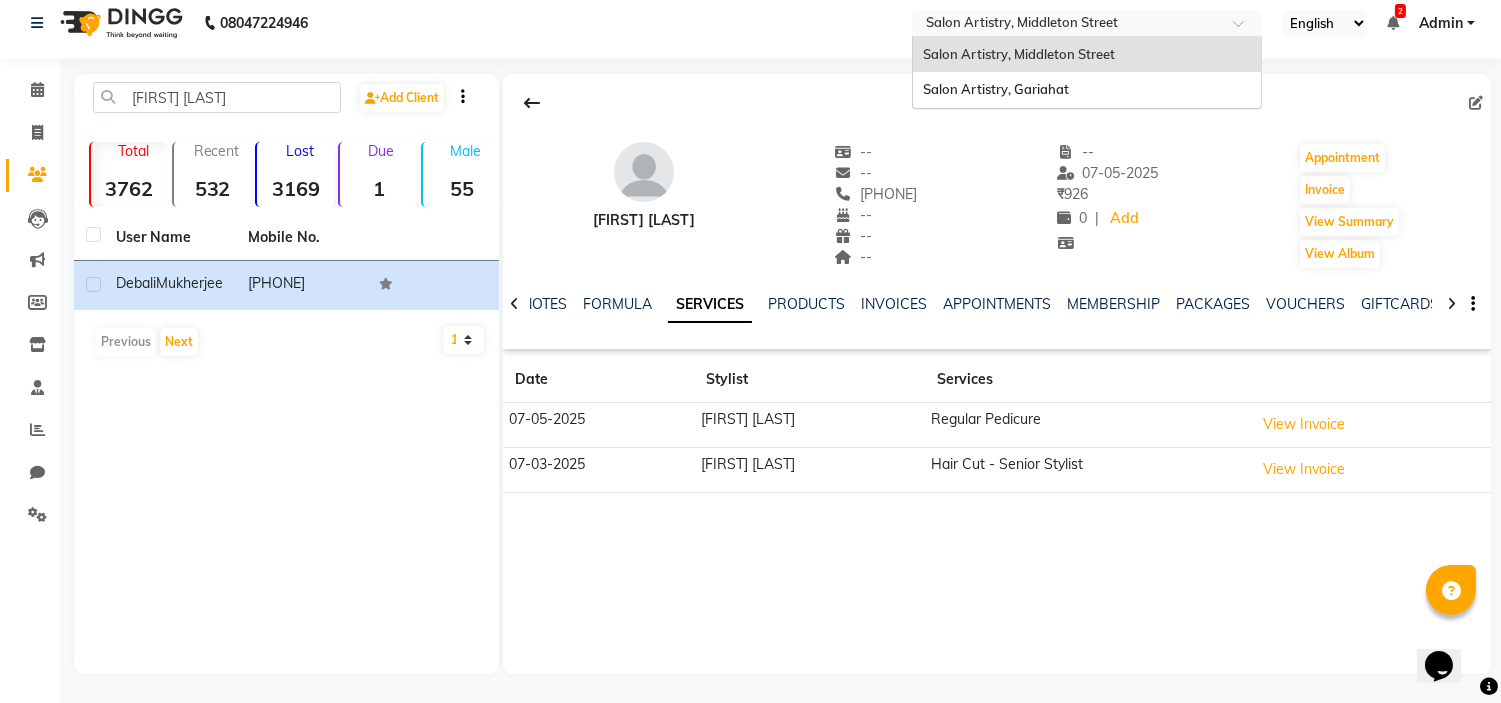 click at bounding box center (1067, 25) 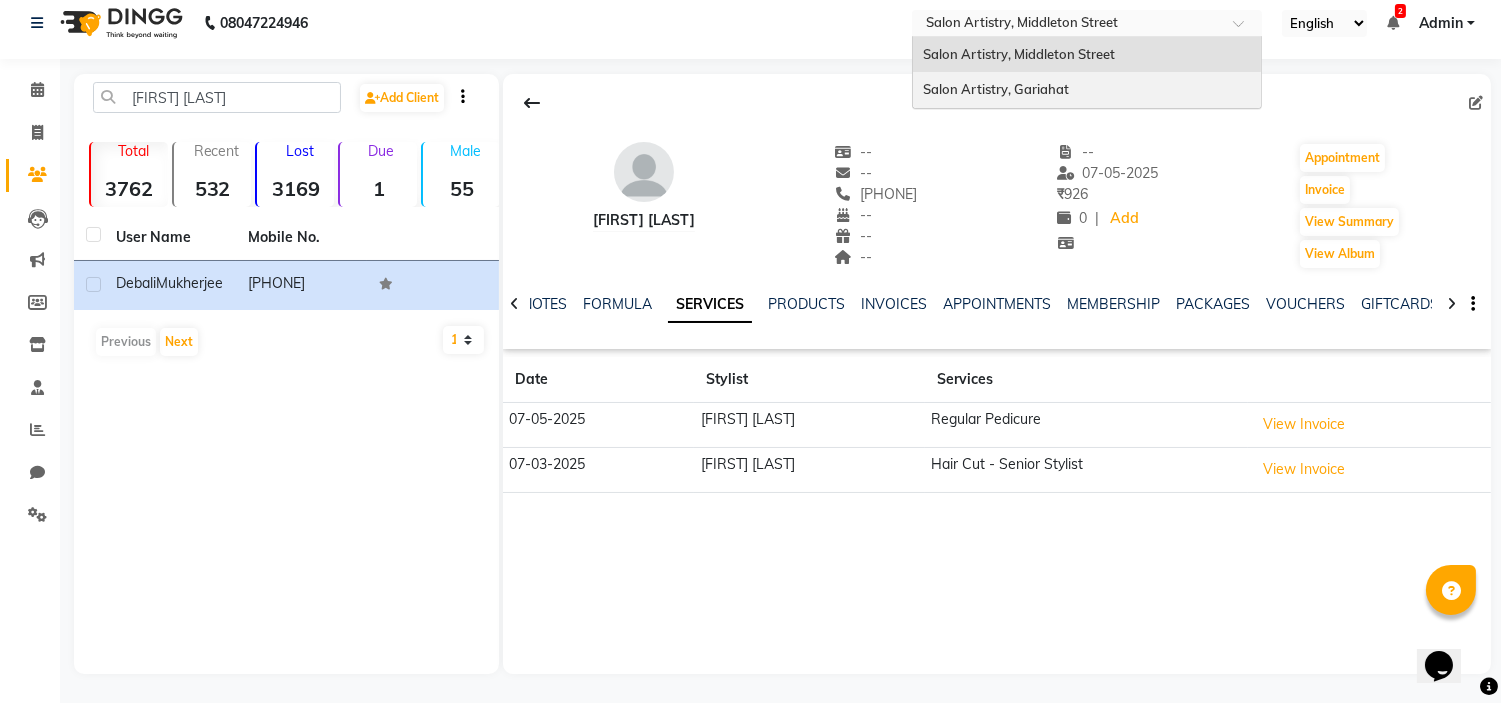 click on "Salon Artistry, Gariahat" at bounding box center [1087, 90] 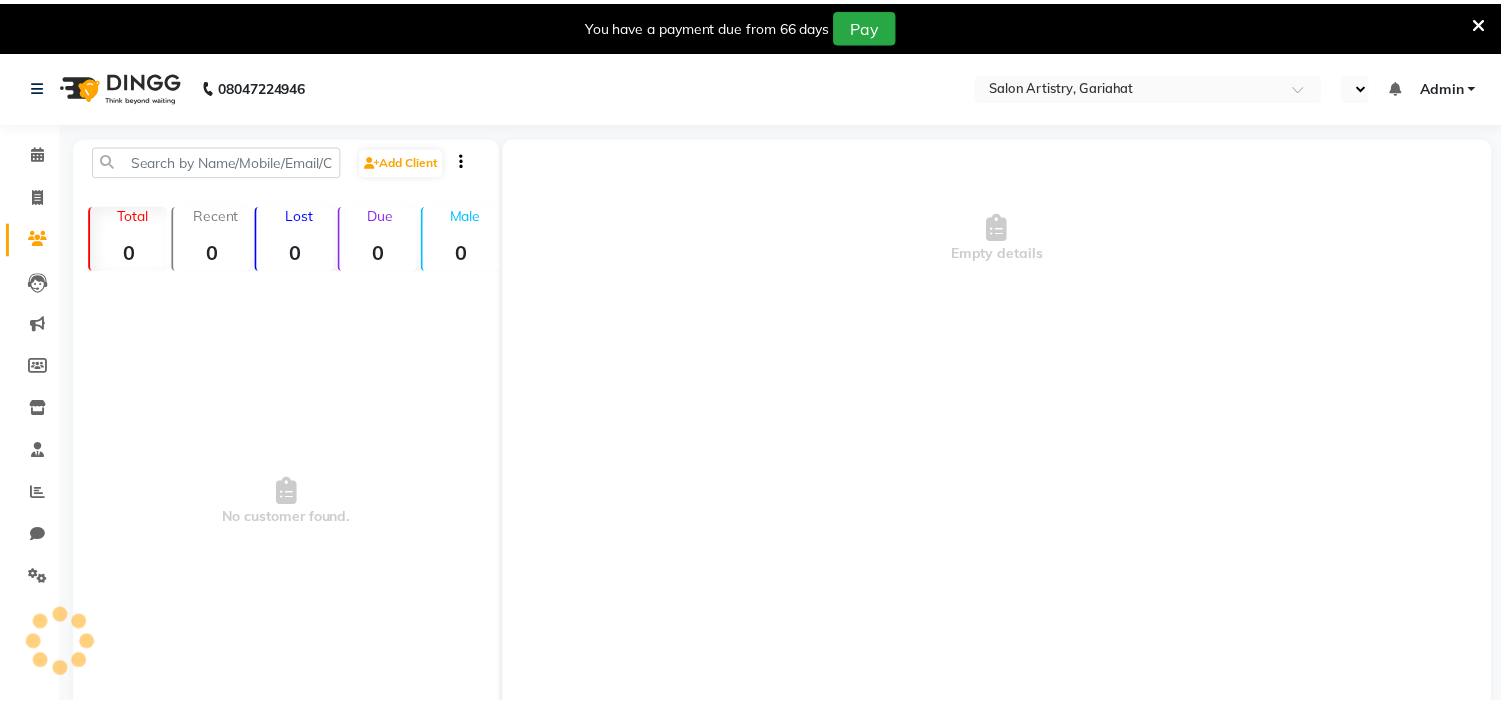 scroll, scrollTop: 0, scrollLeft: 0, axis: both 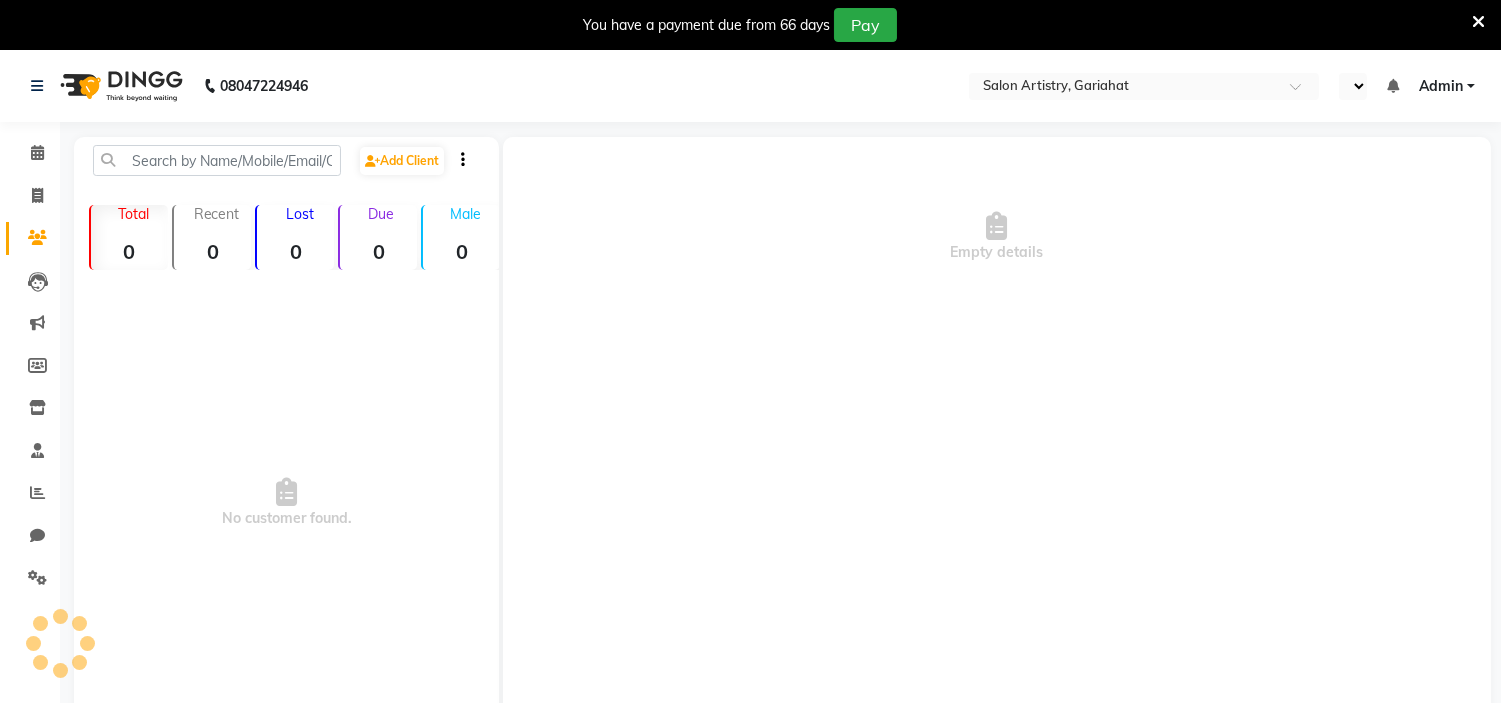select on "en" 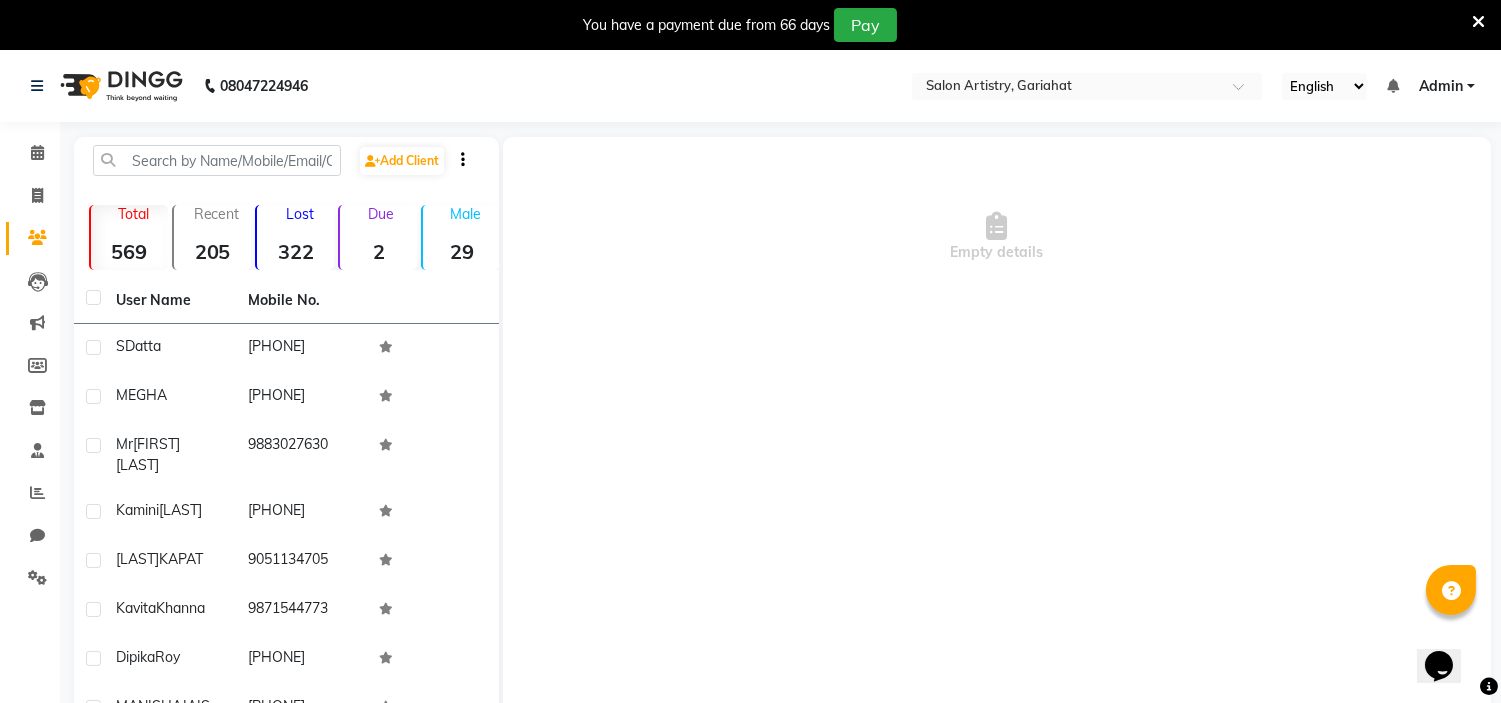 scroll, scrollTop: 0, scrollLeft: 0, axis: both 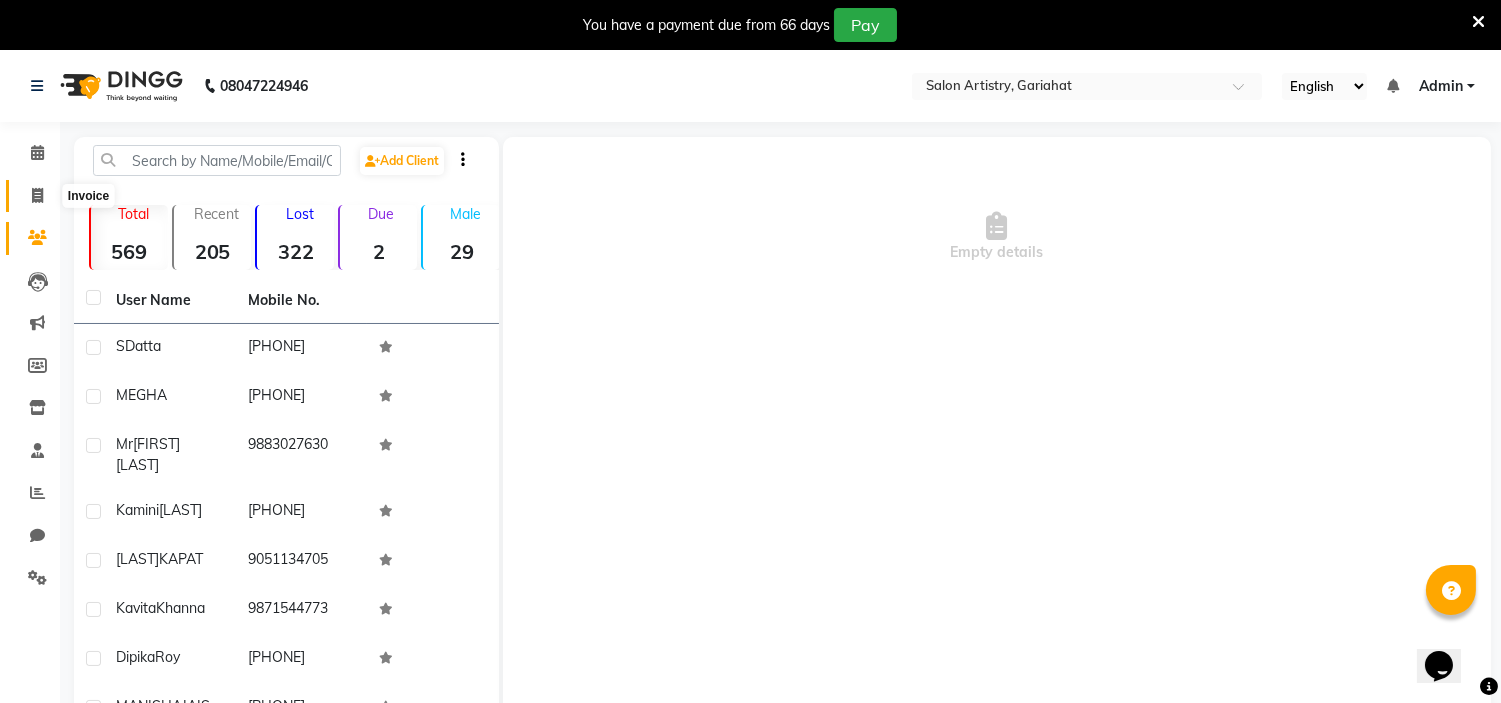 click 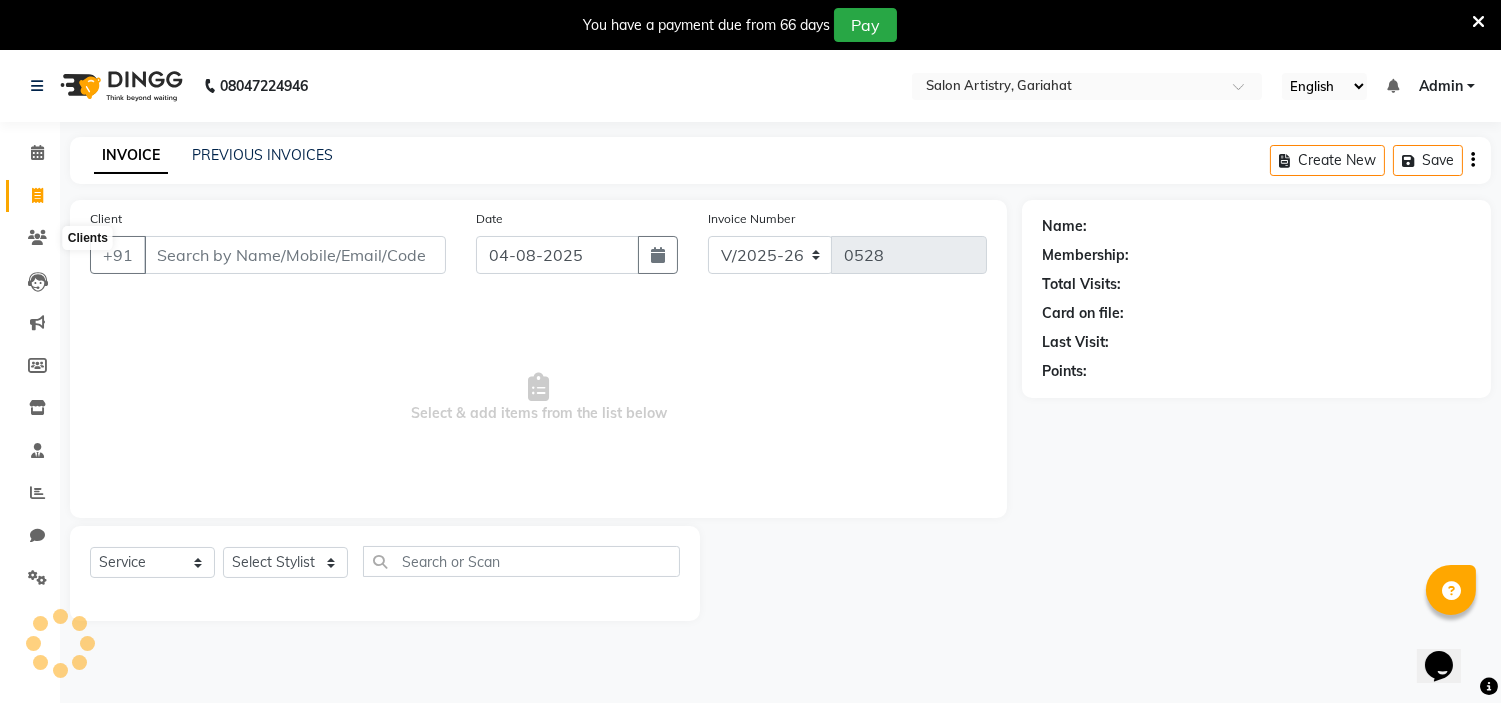 scroll, scrollTop: 50, scrollLeft: 0, axis: vertical 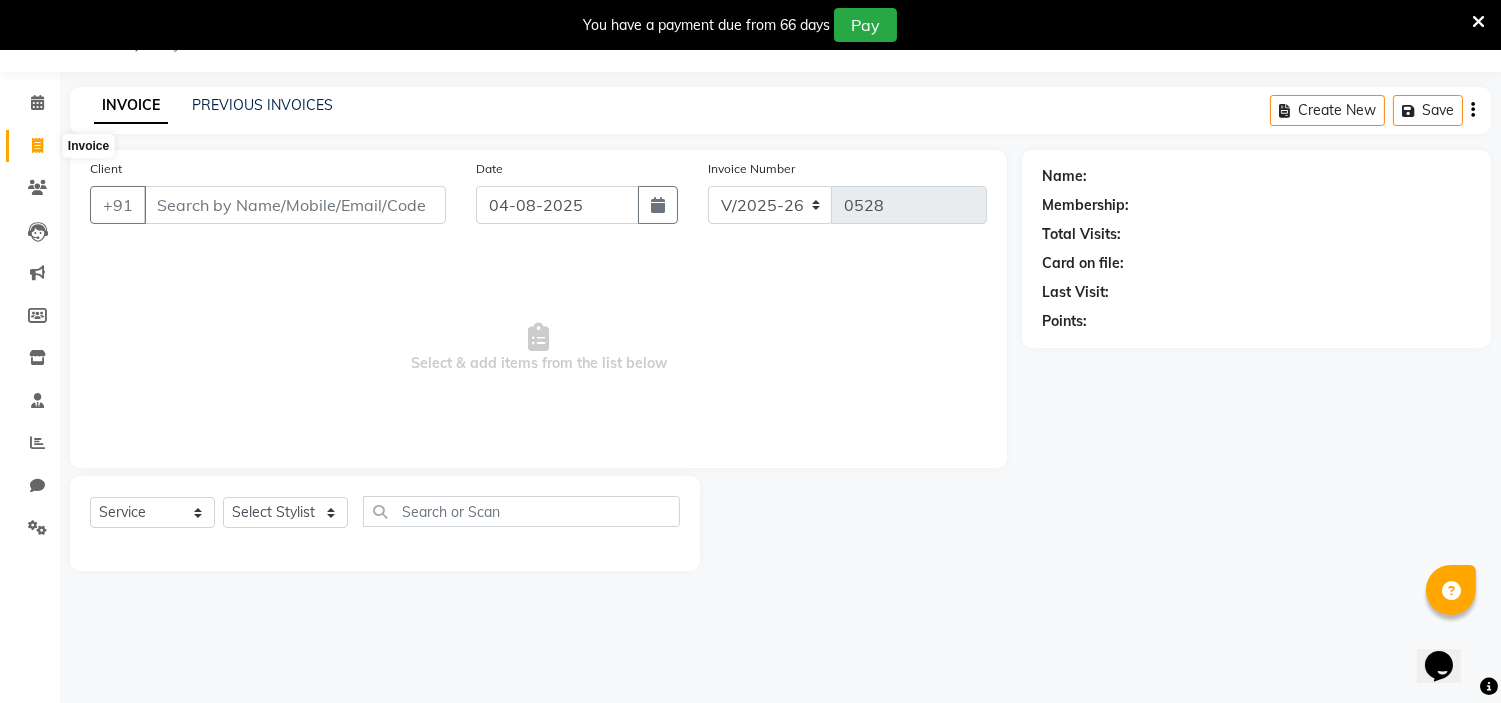 click 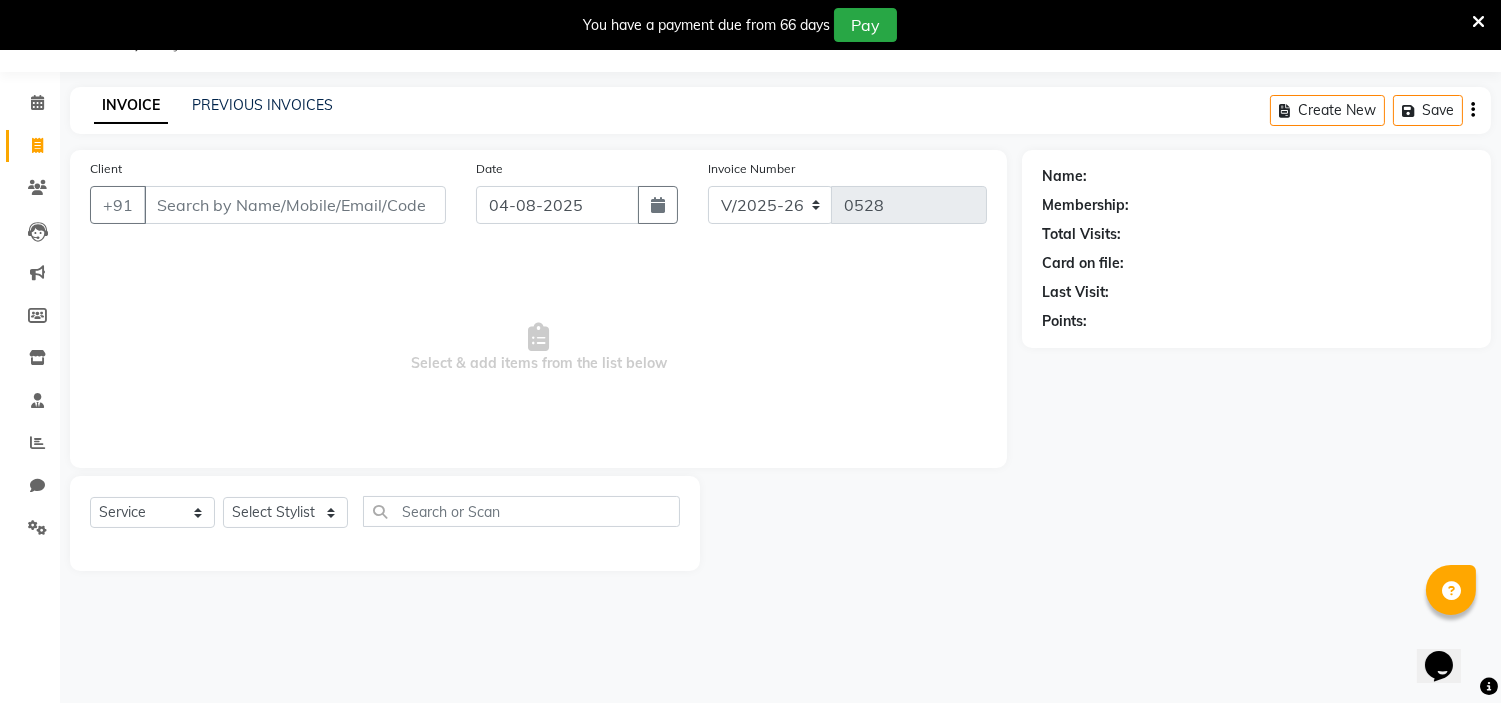 click 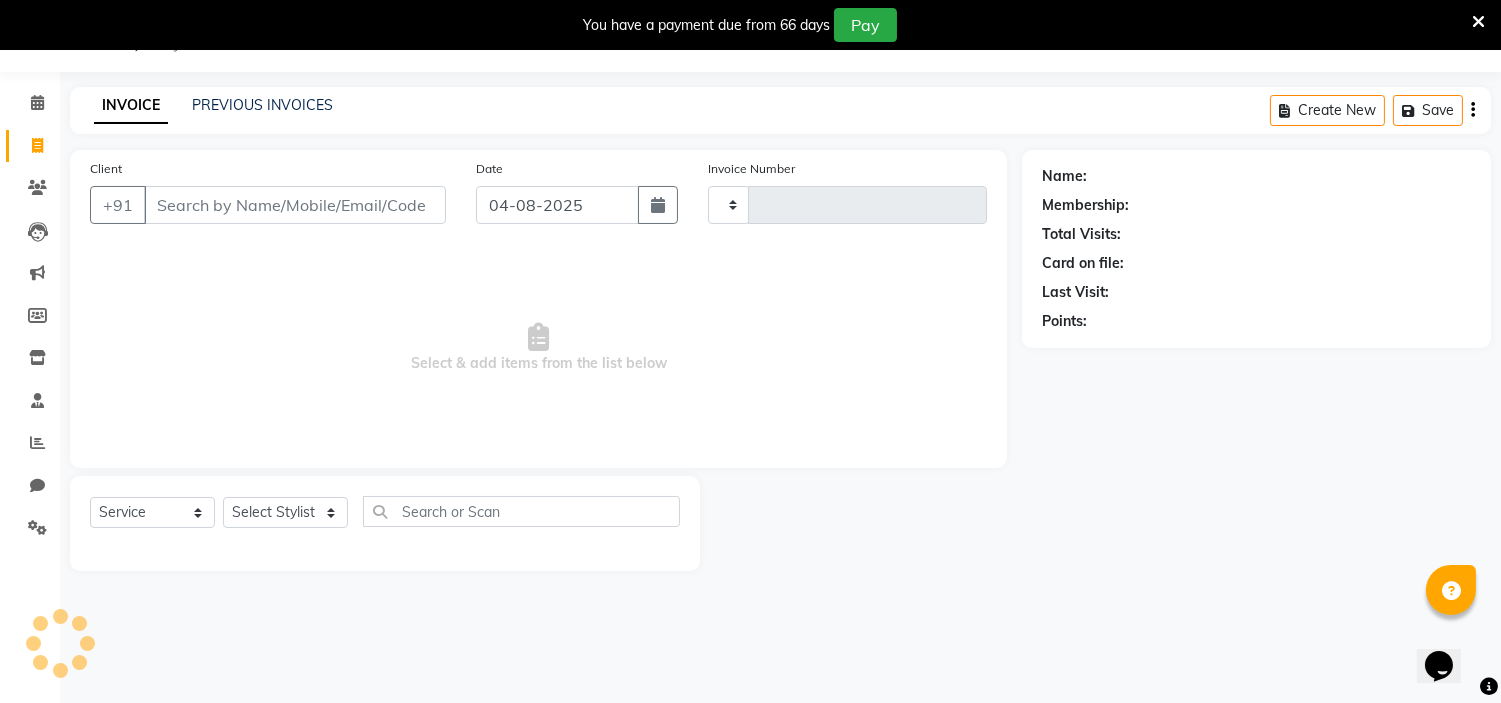 type on "0528" 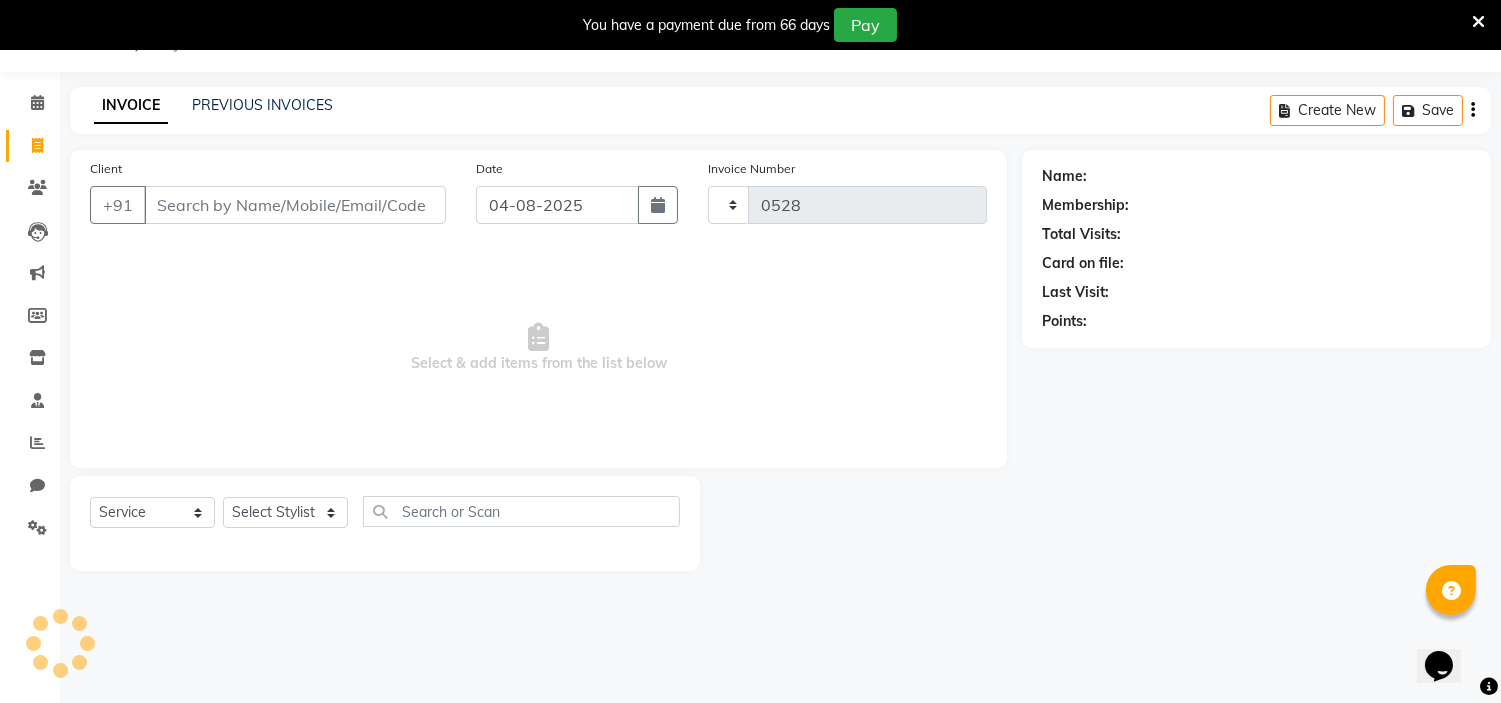 select on "8368" 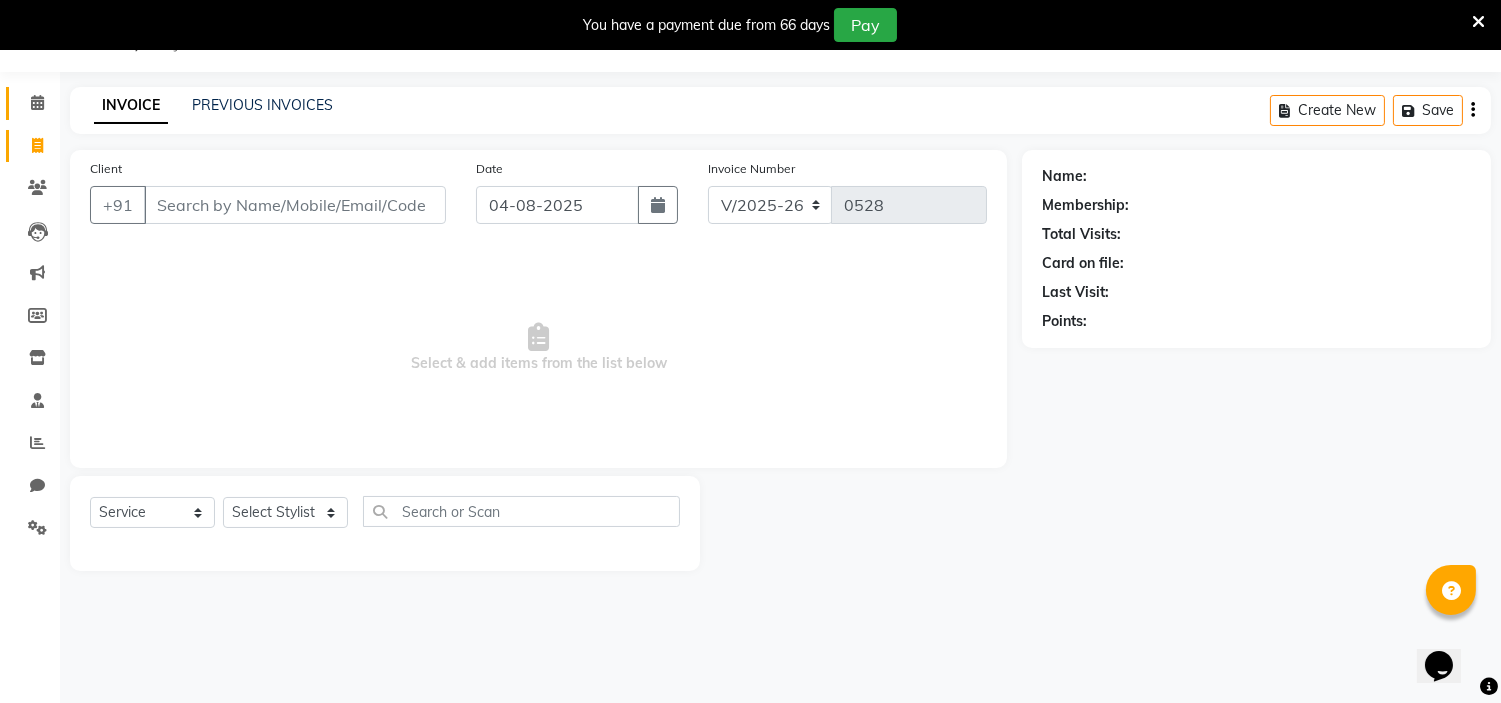 click on "Calendar" 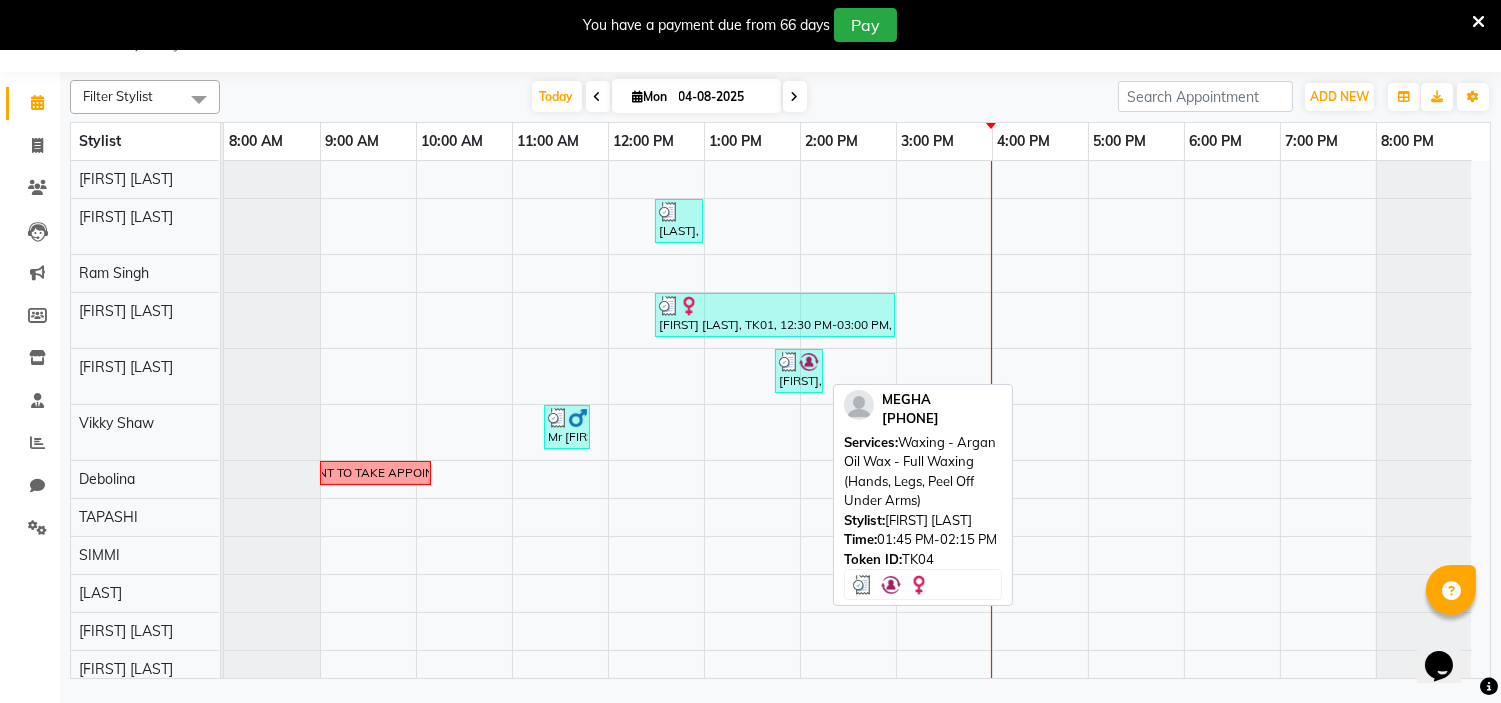 click on "[FIRST], TK04, 01:45 PM-02:15 PM, Waxing - Argan Oil Wax - Full Waxing (Hands, Legs, Peel Off Under Arms)" at bounding box center [799, 371] 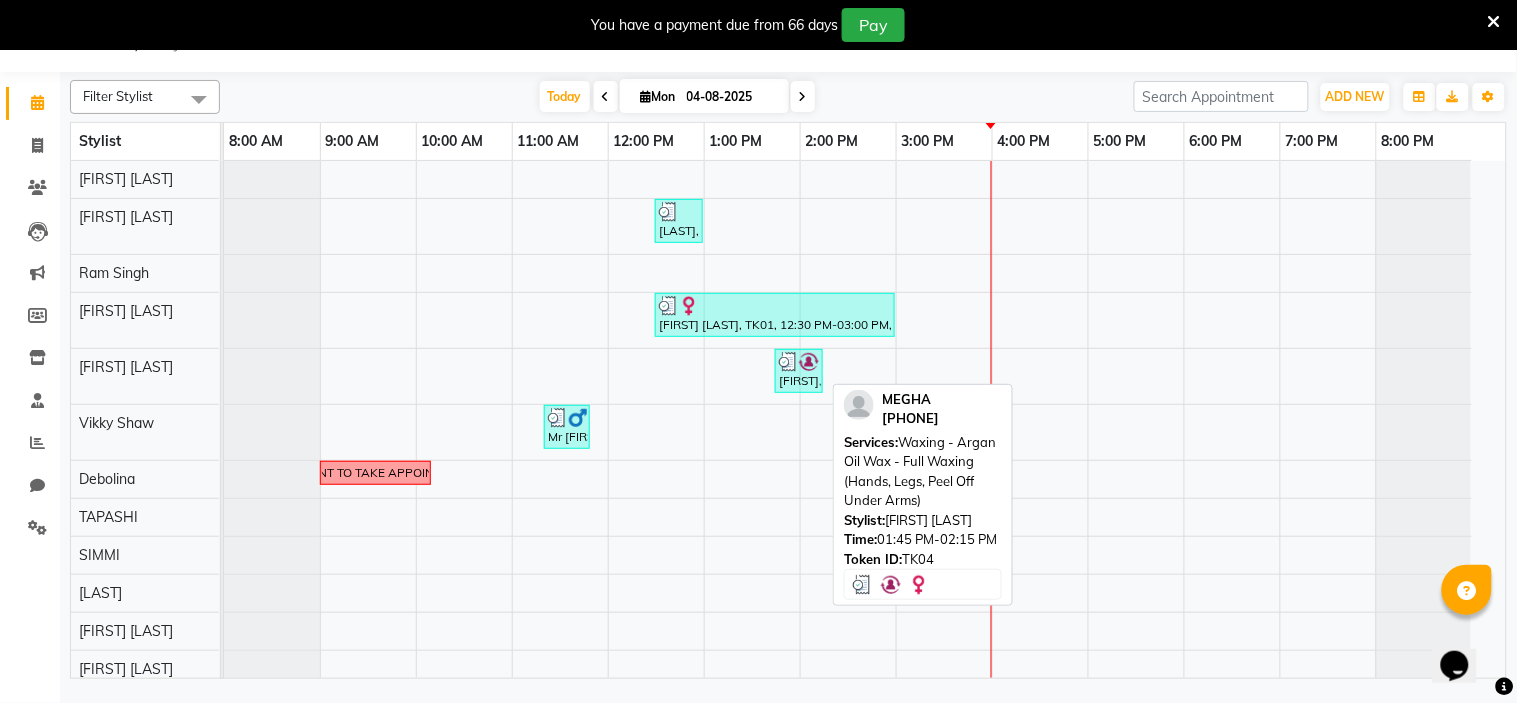 select on "3" 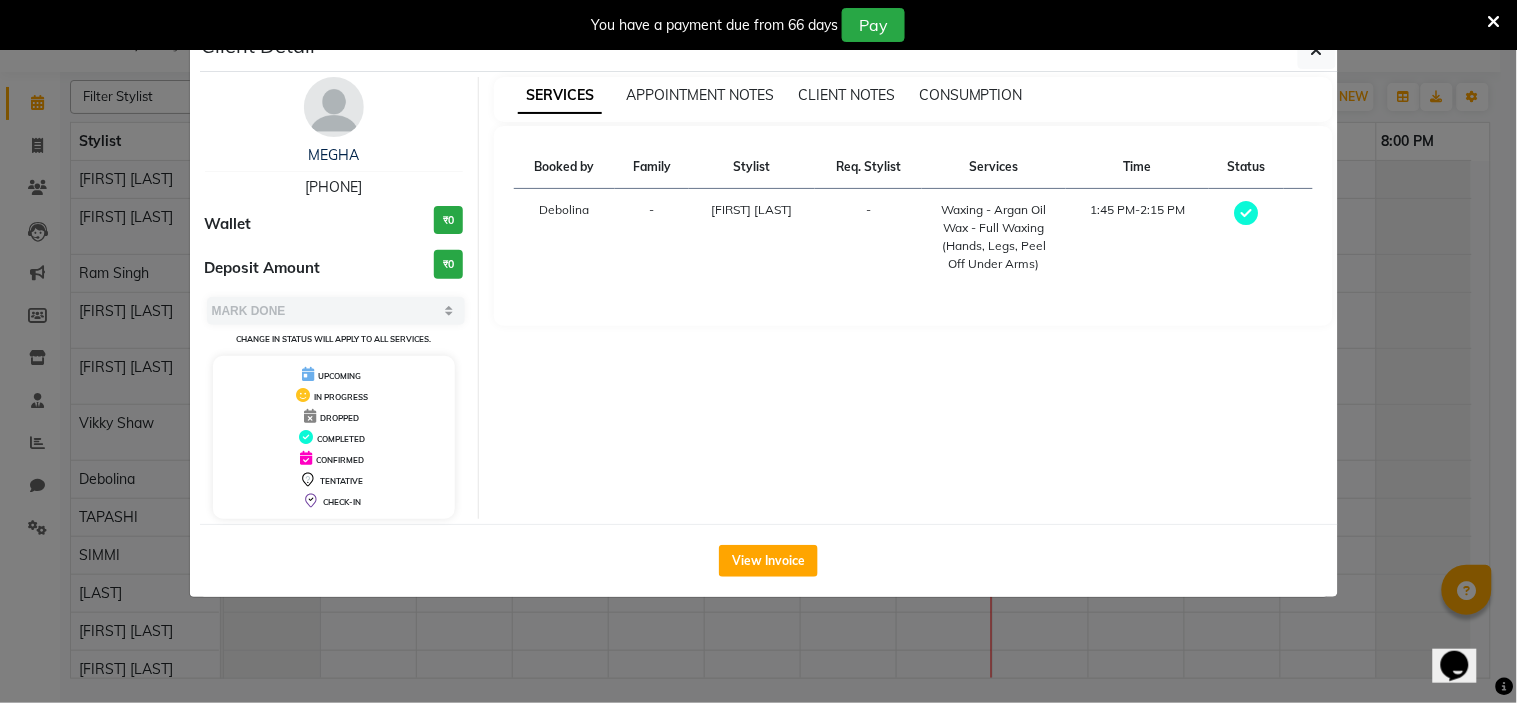 drag, startPoint x: 290, startPoint y: 181, endPoint x: 394, endPoint y: 178, distance: 104.04326 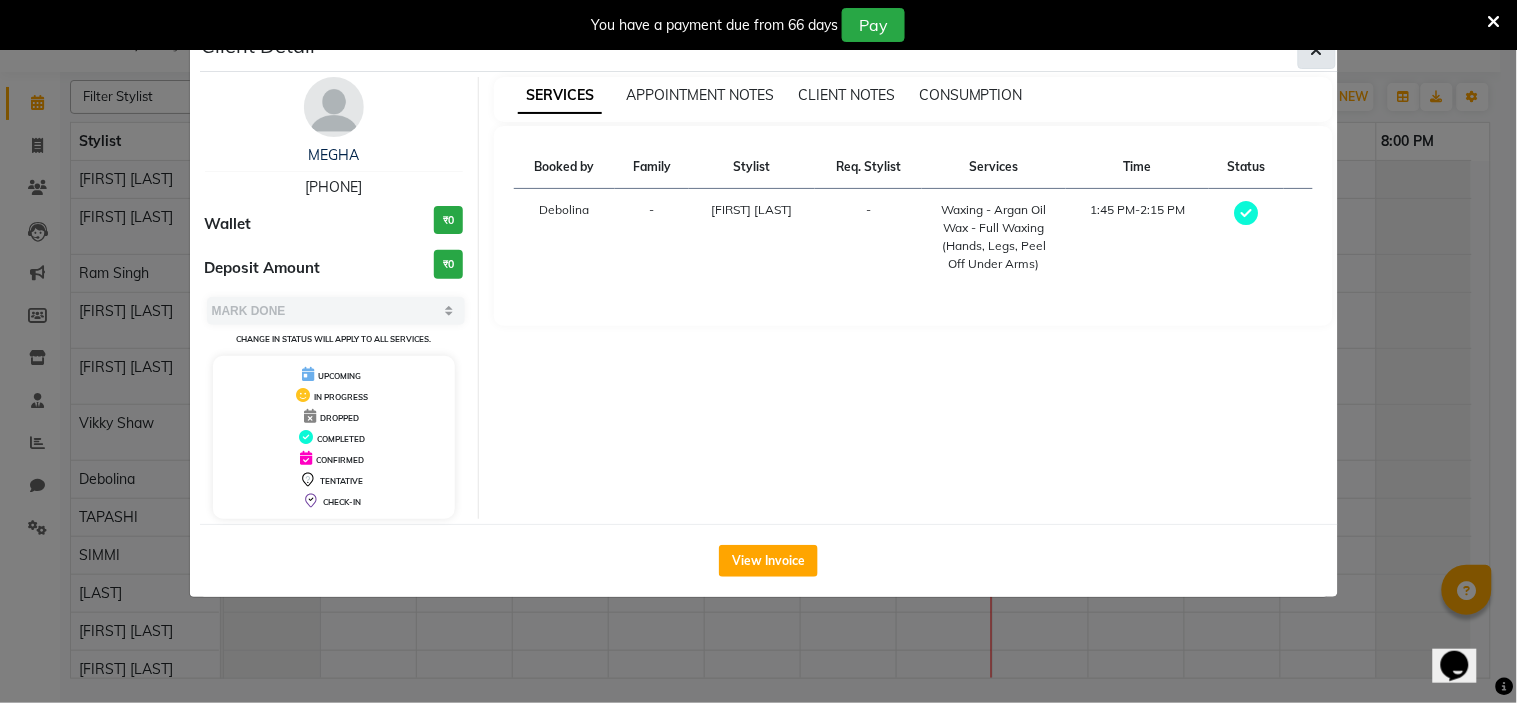 click 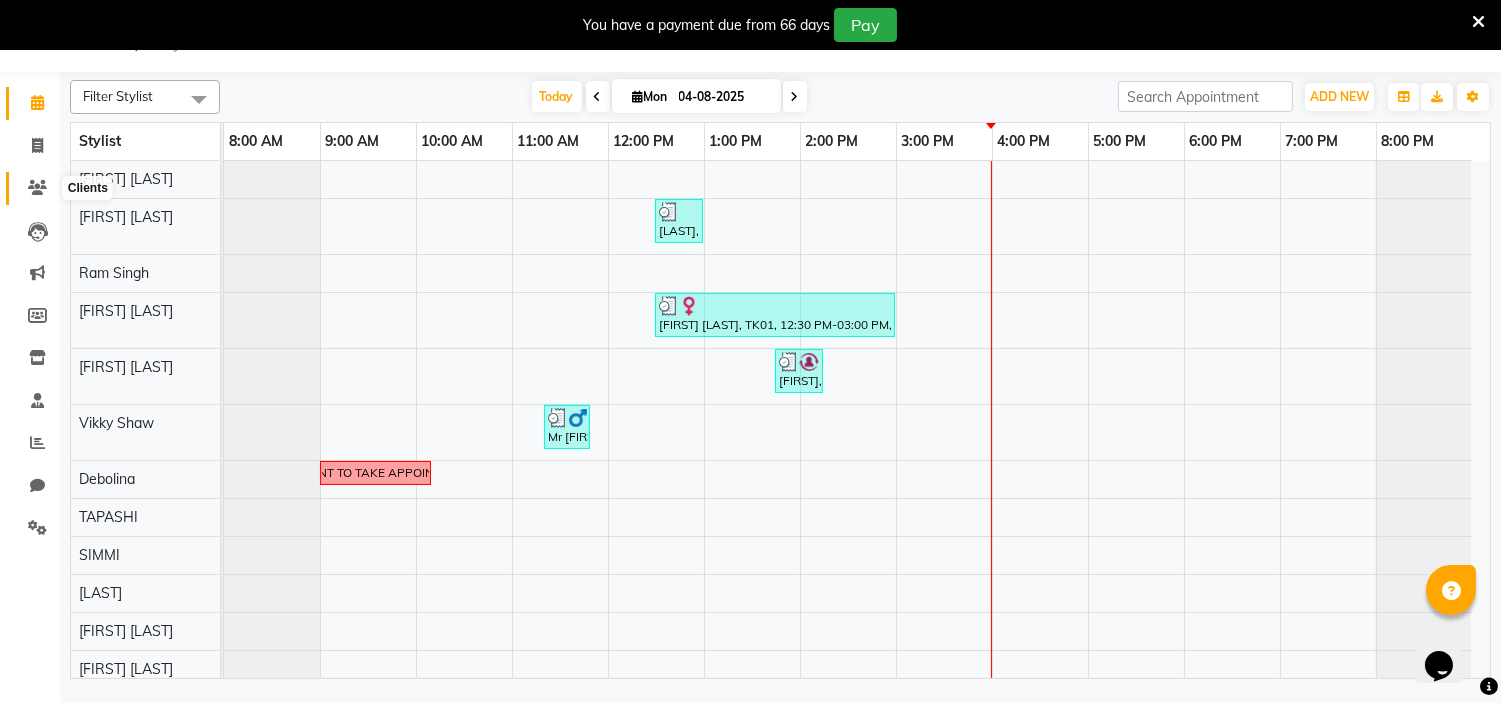click 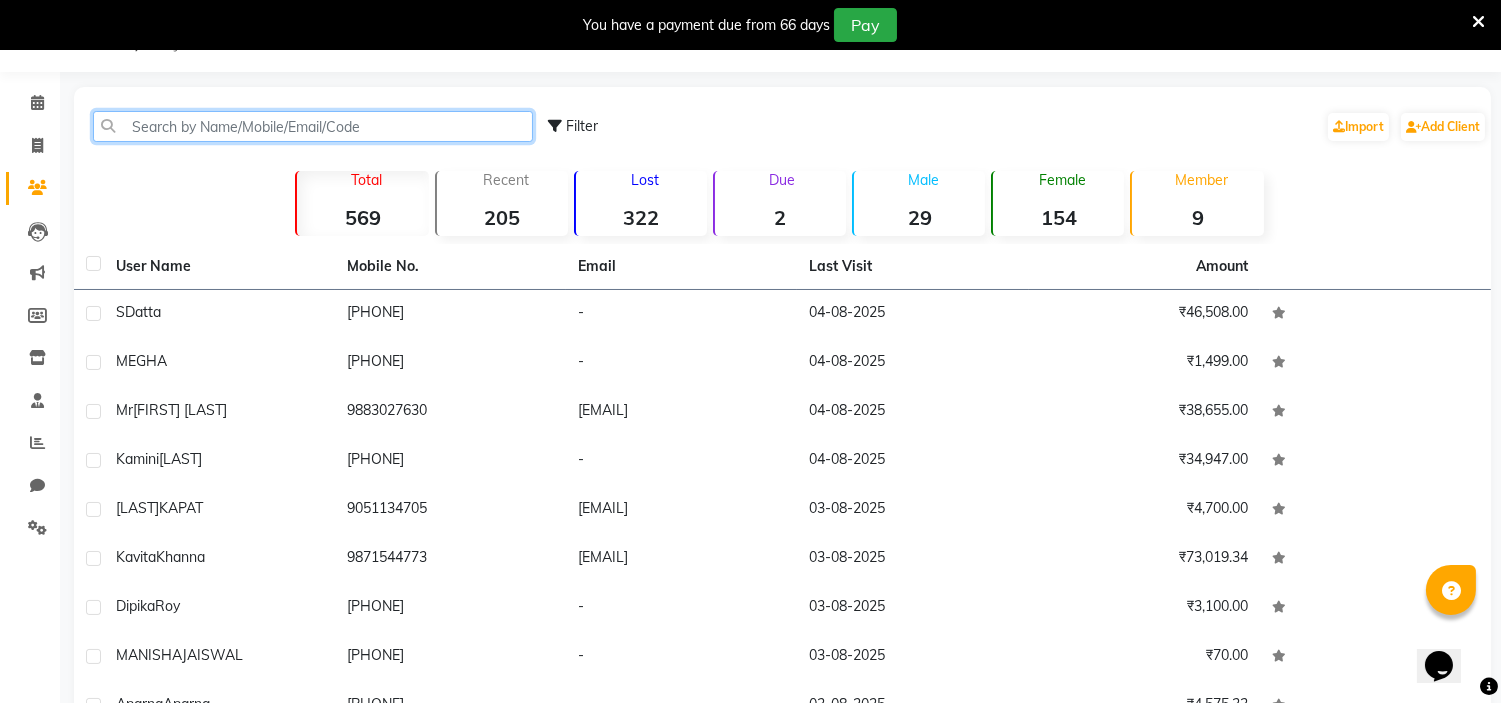 click 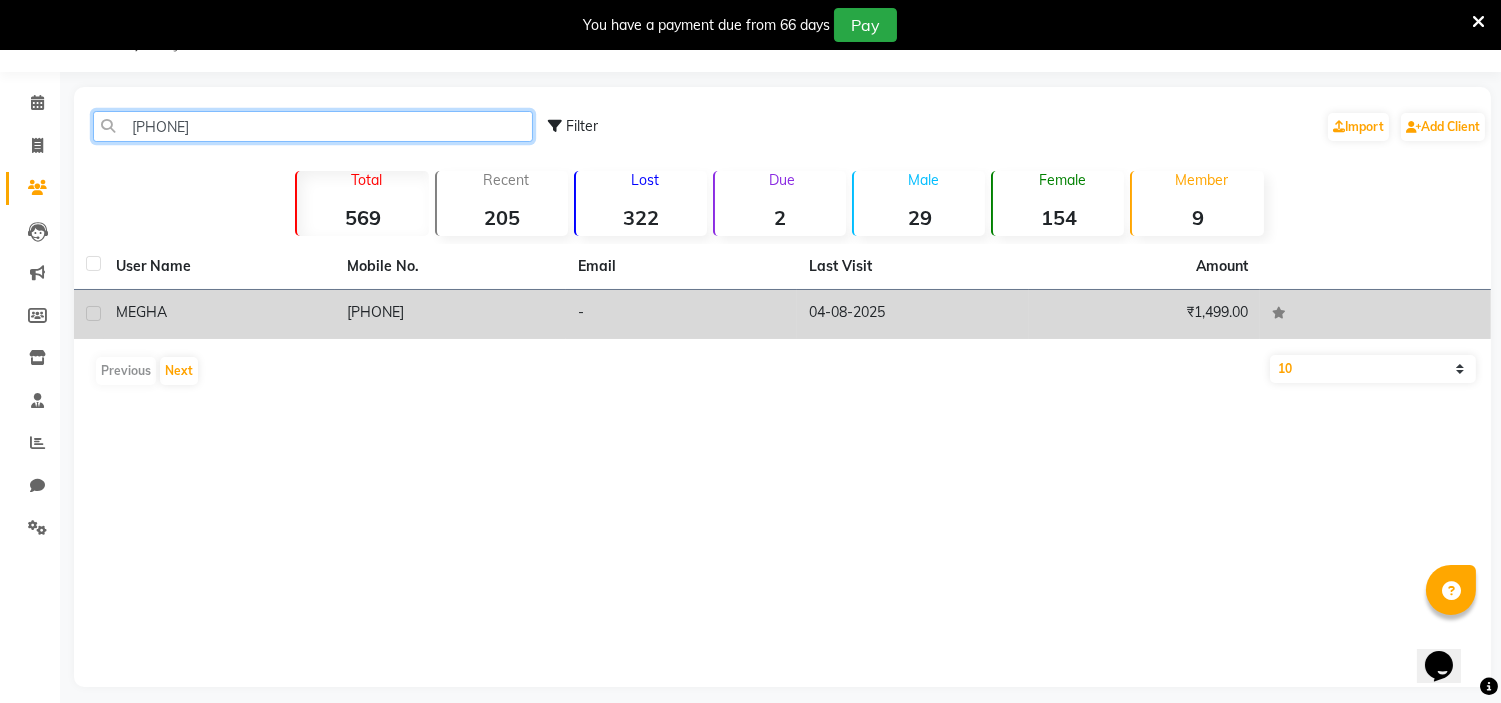 type on "[PHONE]" 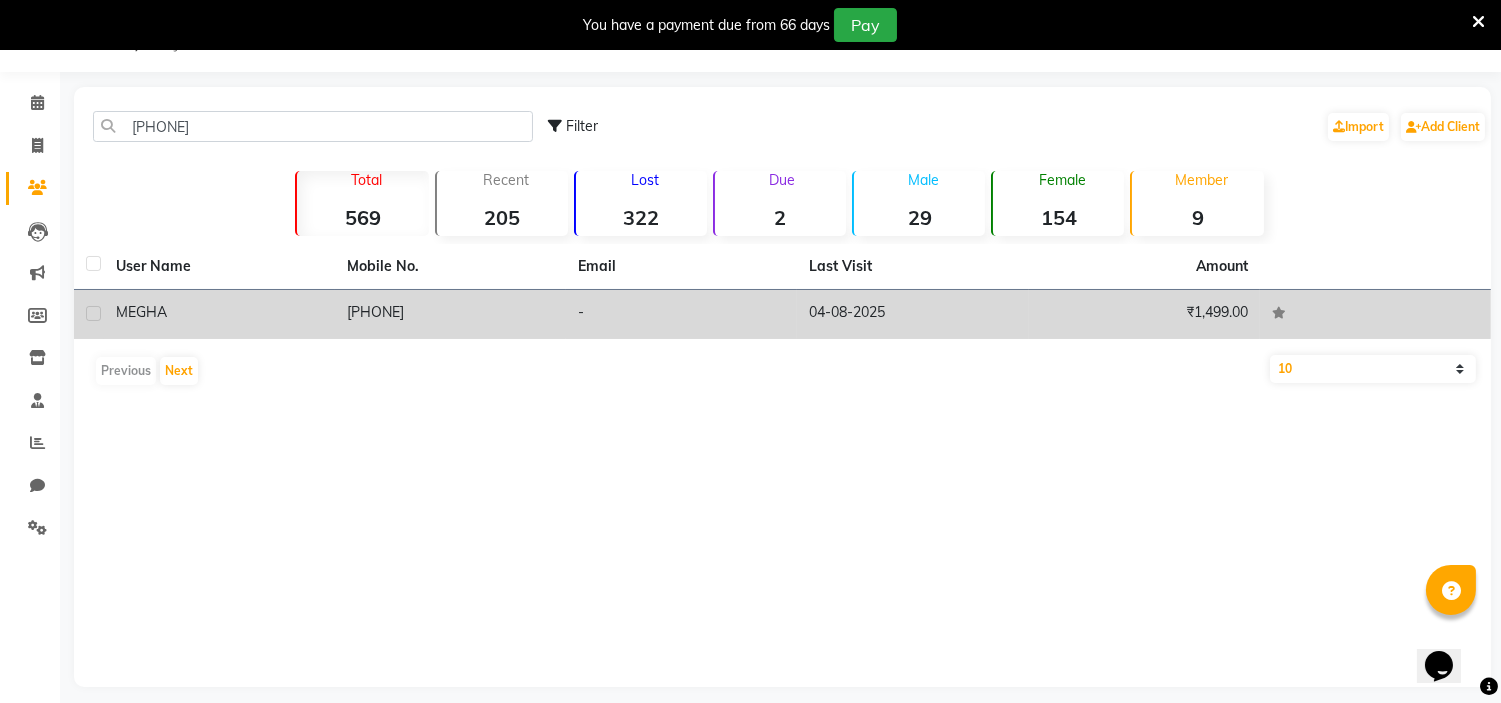 click on "MEGHA" 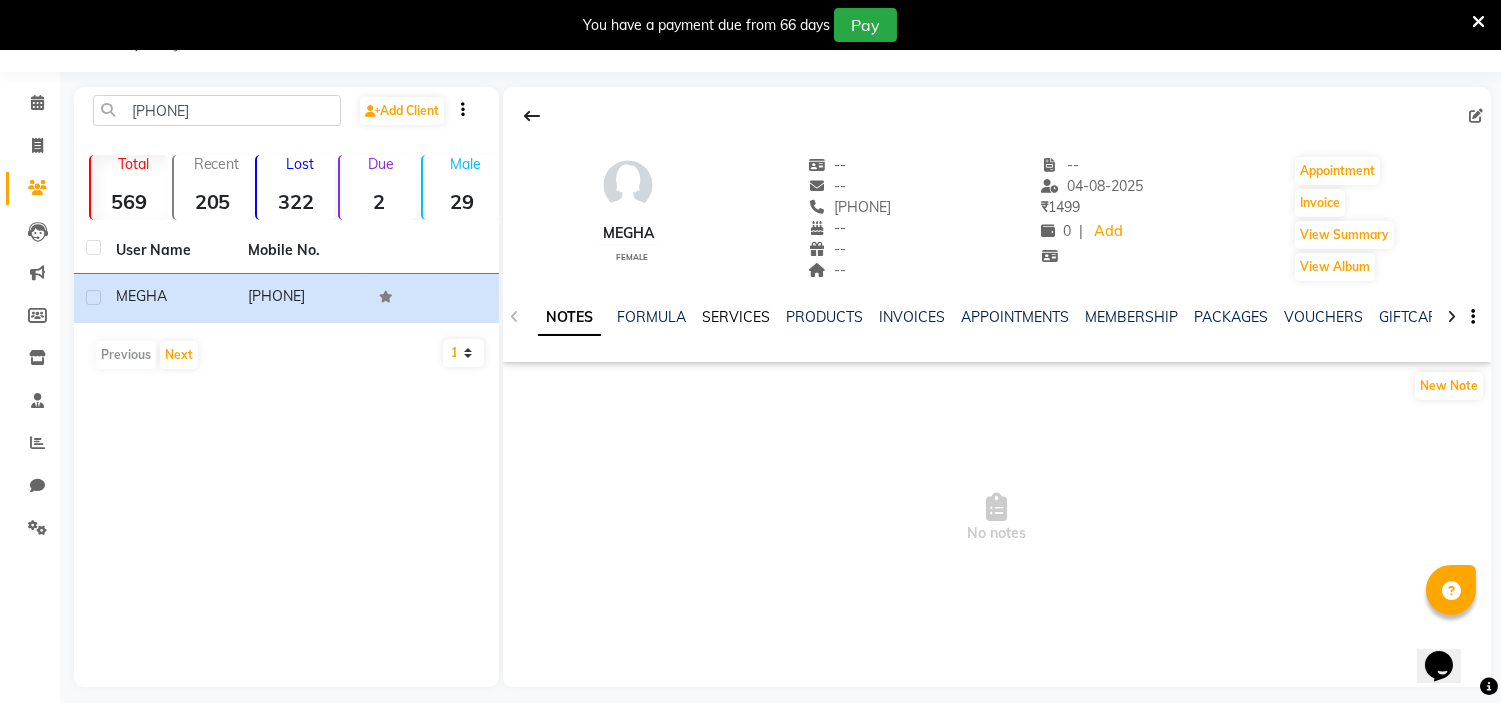 click on "SERVICES" 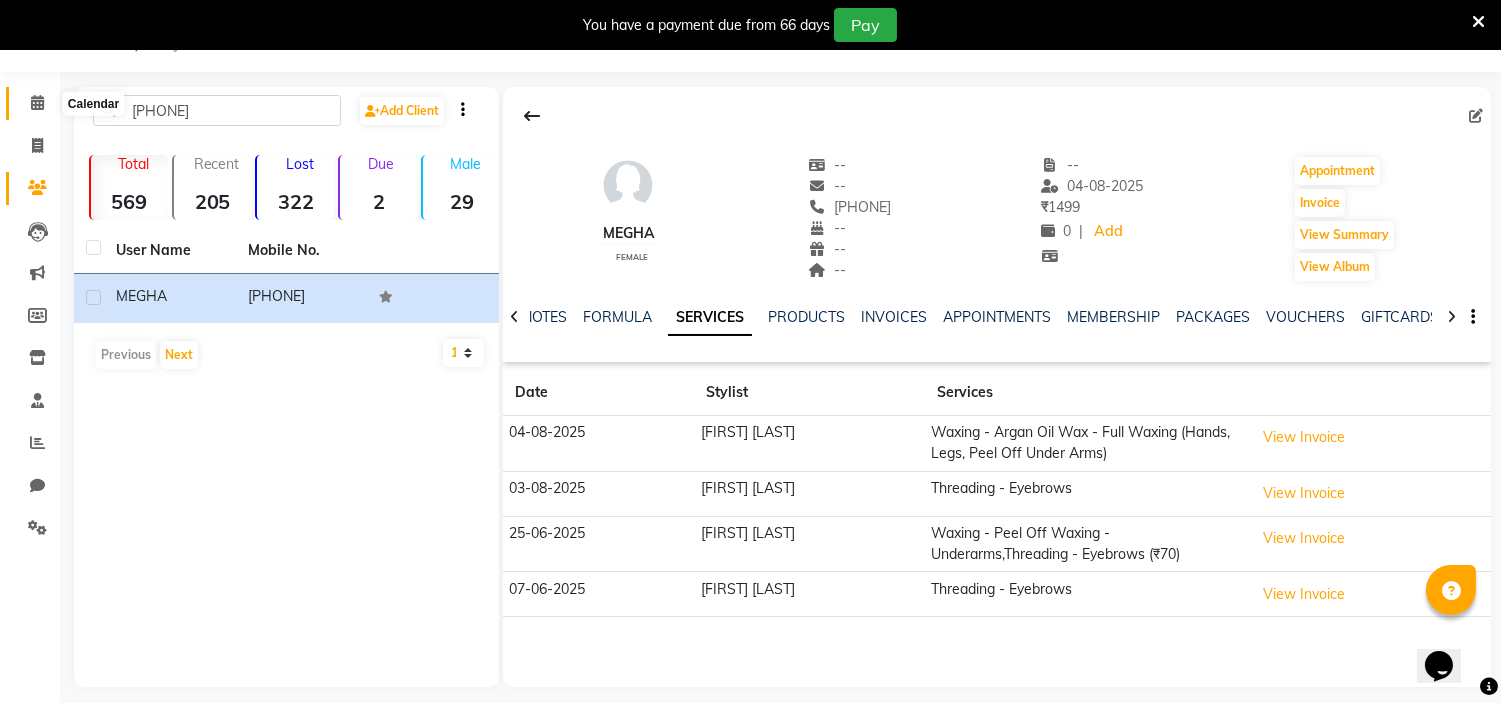 click 